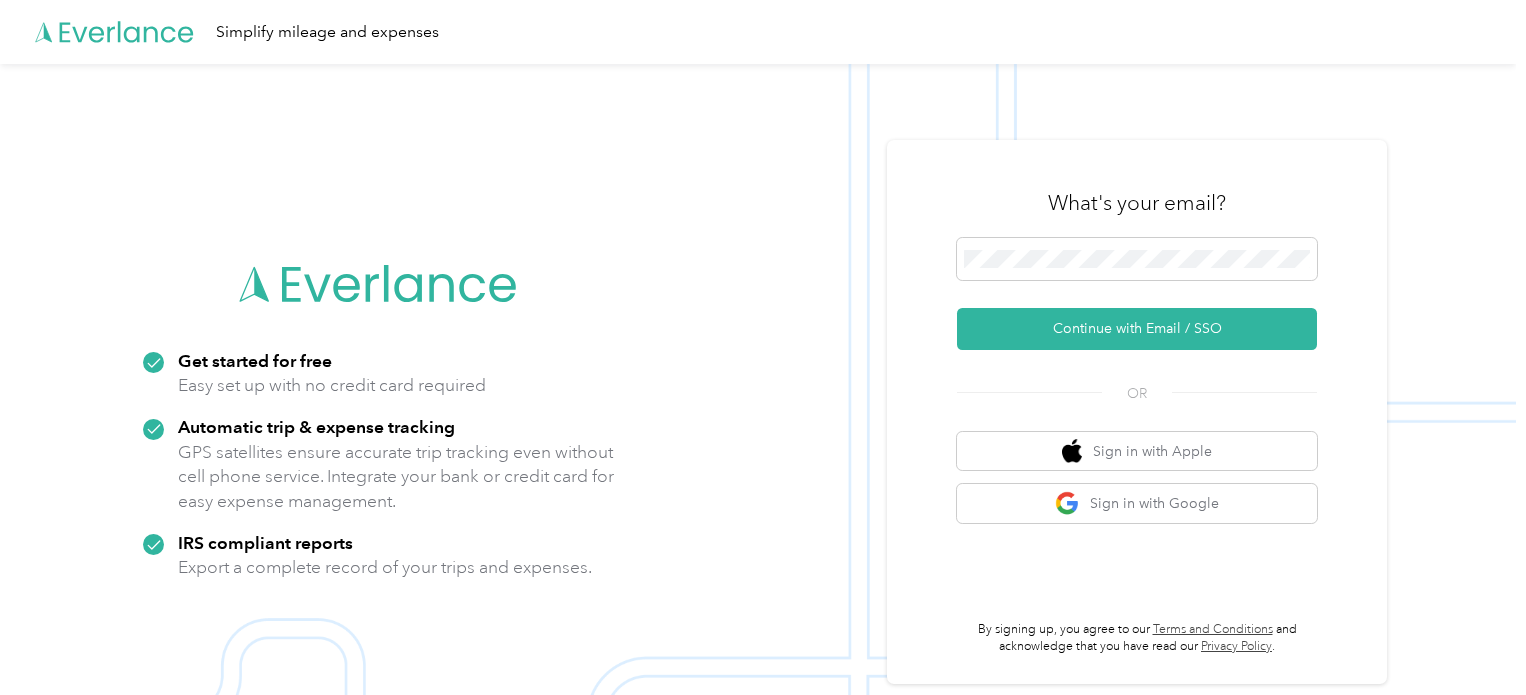 scroll, scrollTop: 0, scrollLeft: 0, axis: both 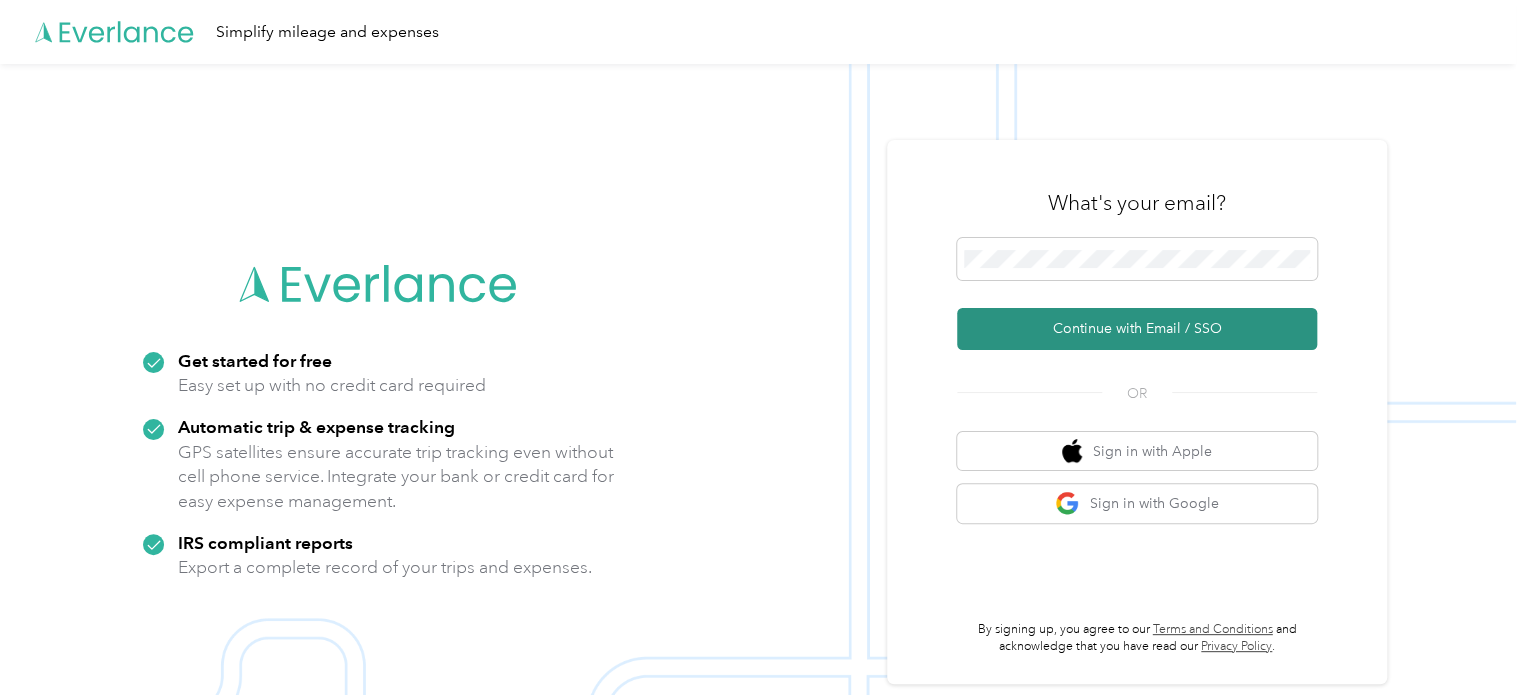 click on "Continue with Email / SSO" at bounding box center [1137, 329] 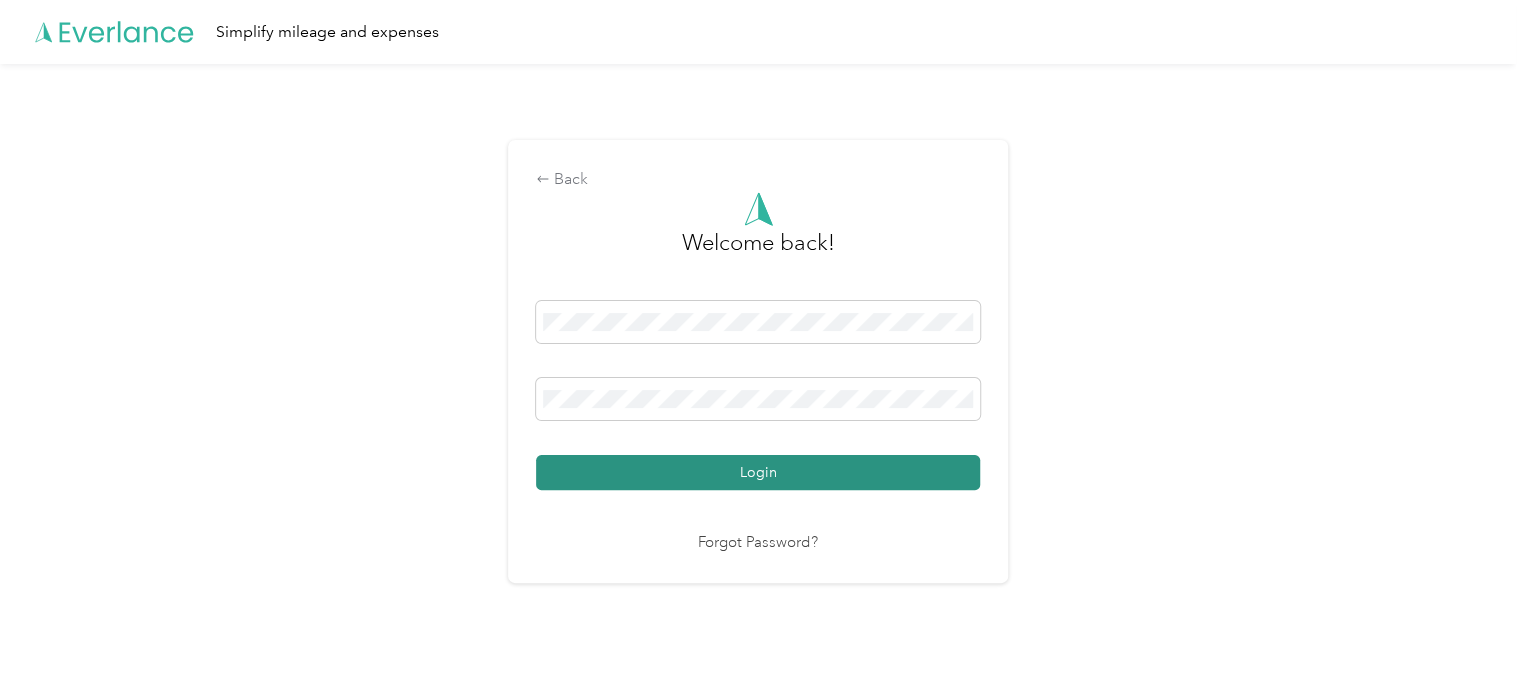 click on "Login" at bounding box center (758, 472) 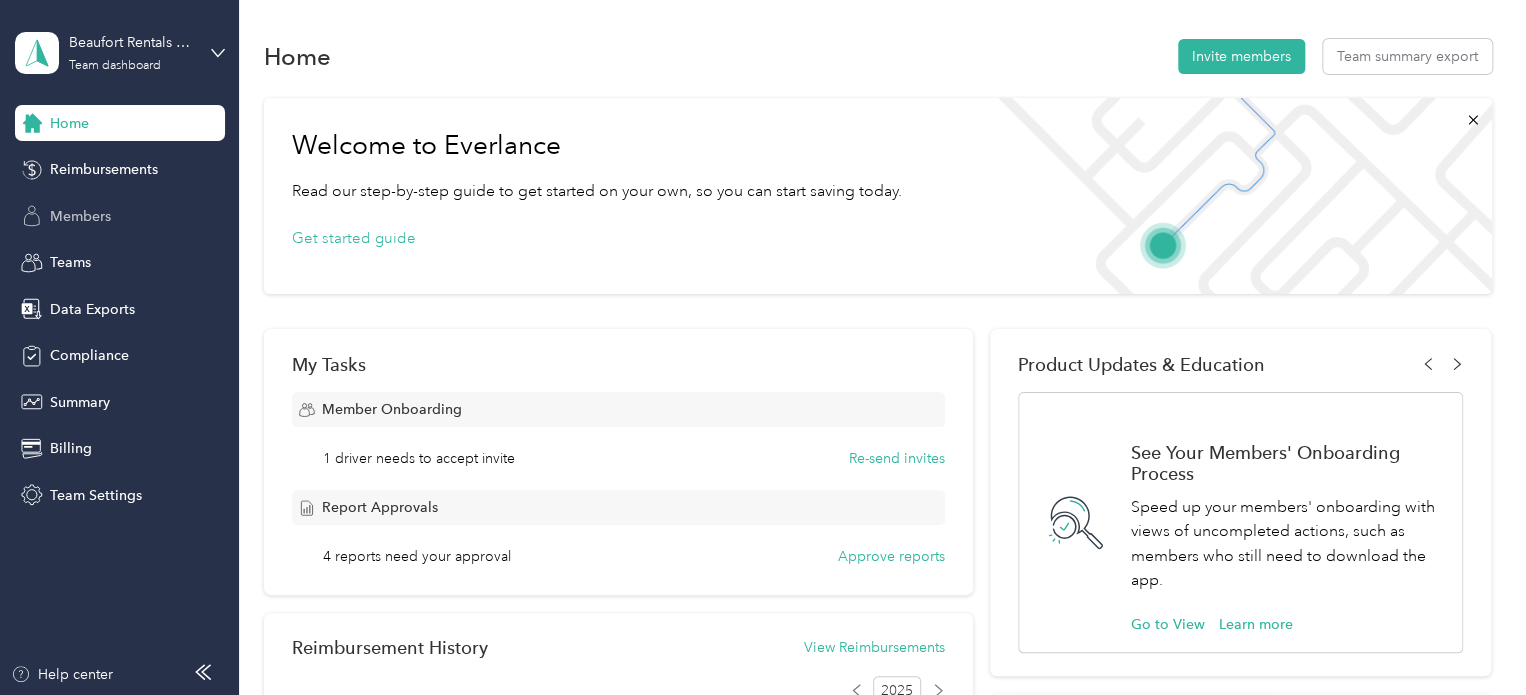 click on "Members" at bounding box center [80, 216] 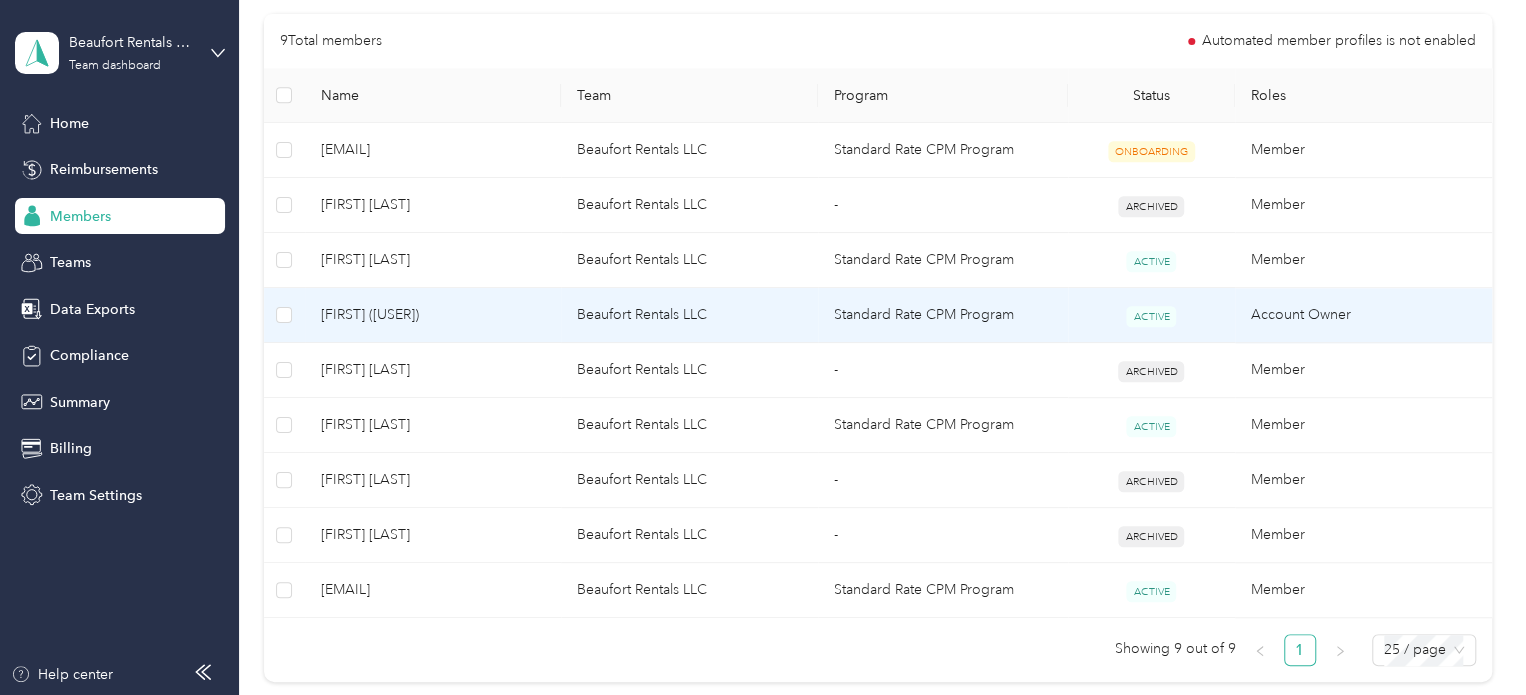 scroll, scrollTop: 500, scrollLeft: 0, axis: vertical 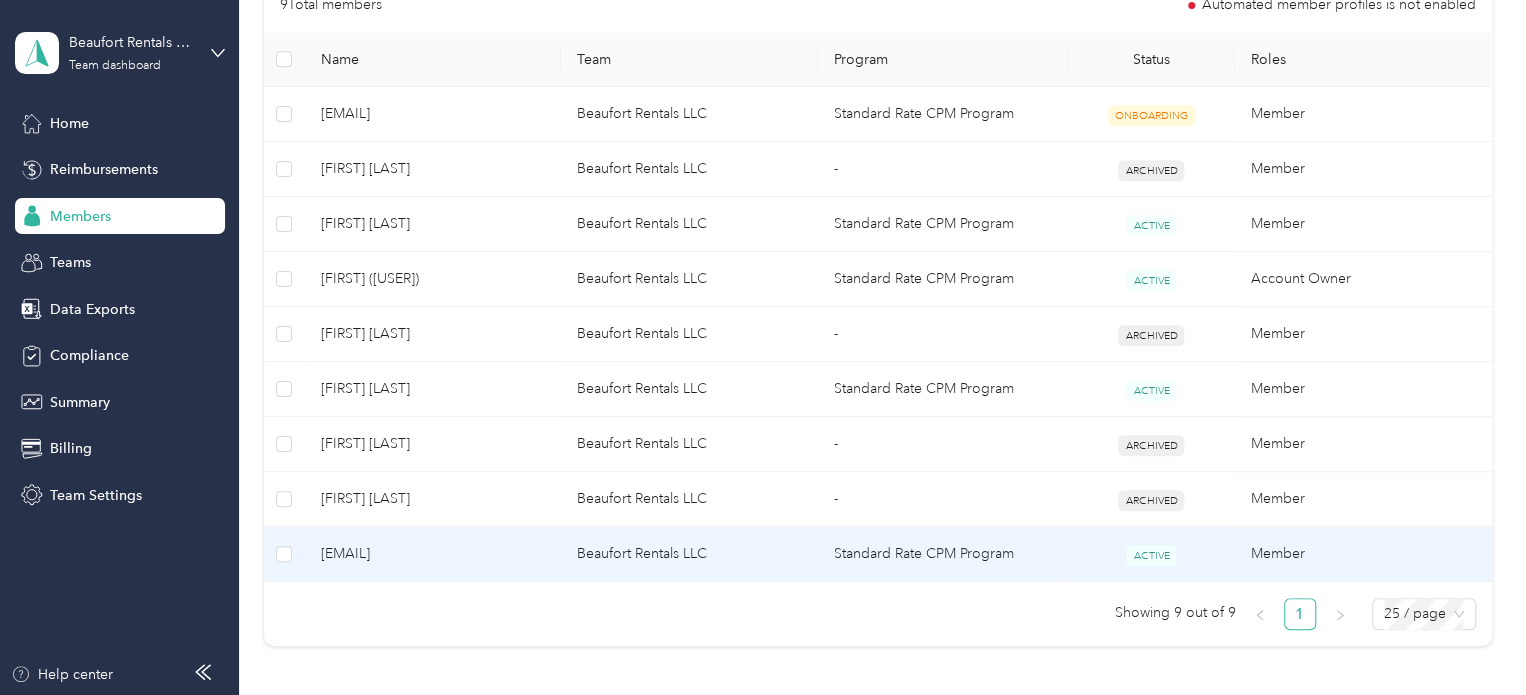 click on "[EMAIL]" at bounding box center (433, 554) 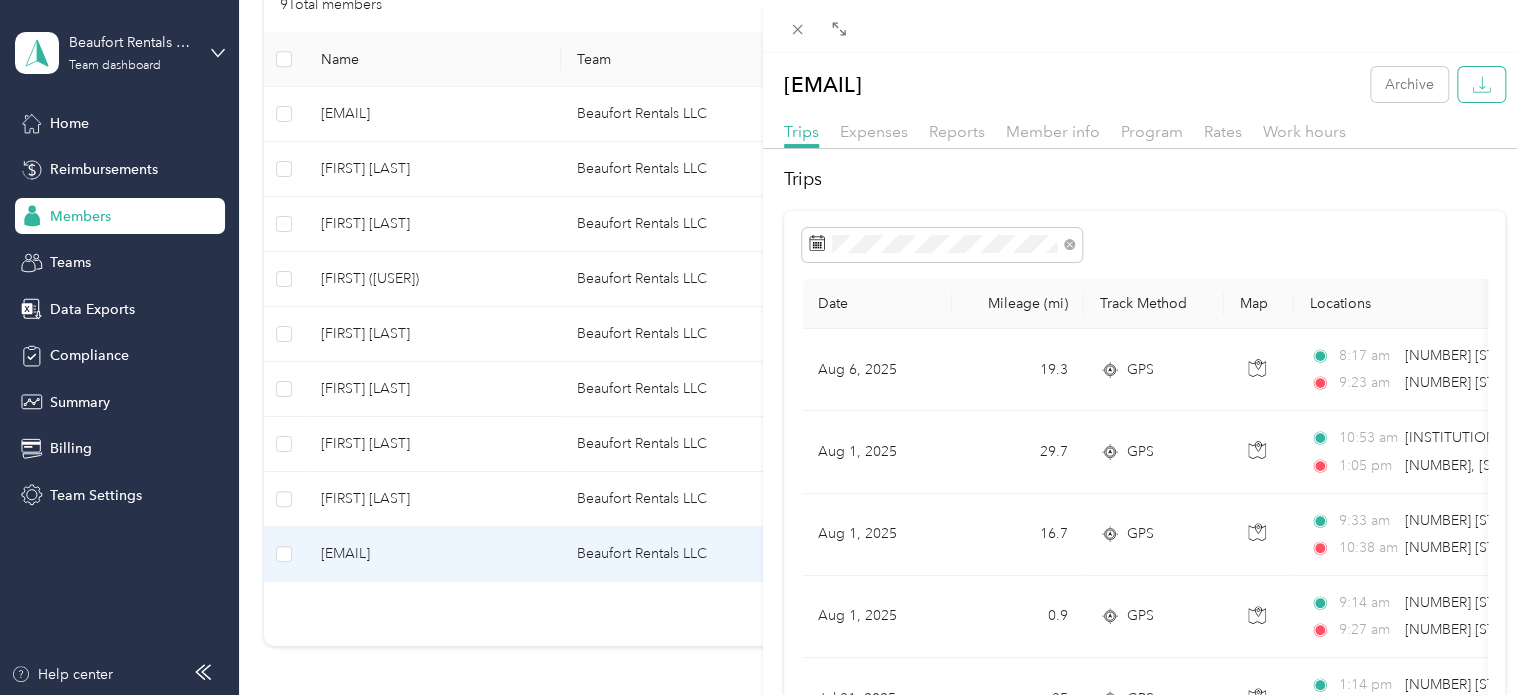 click at bounding box center (1481, 84) 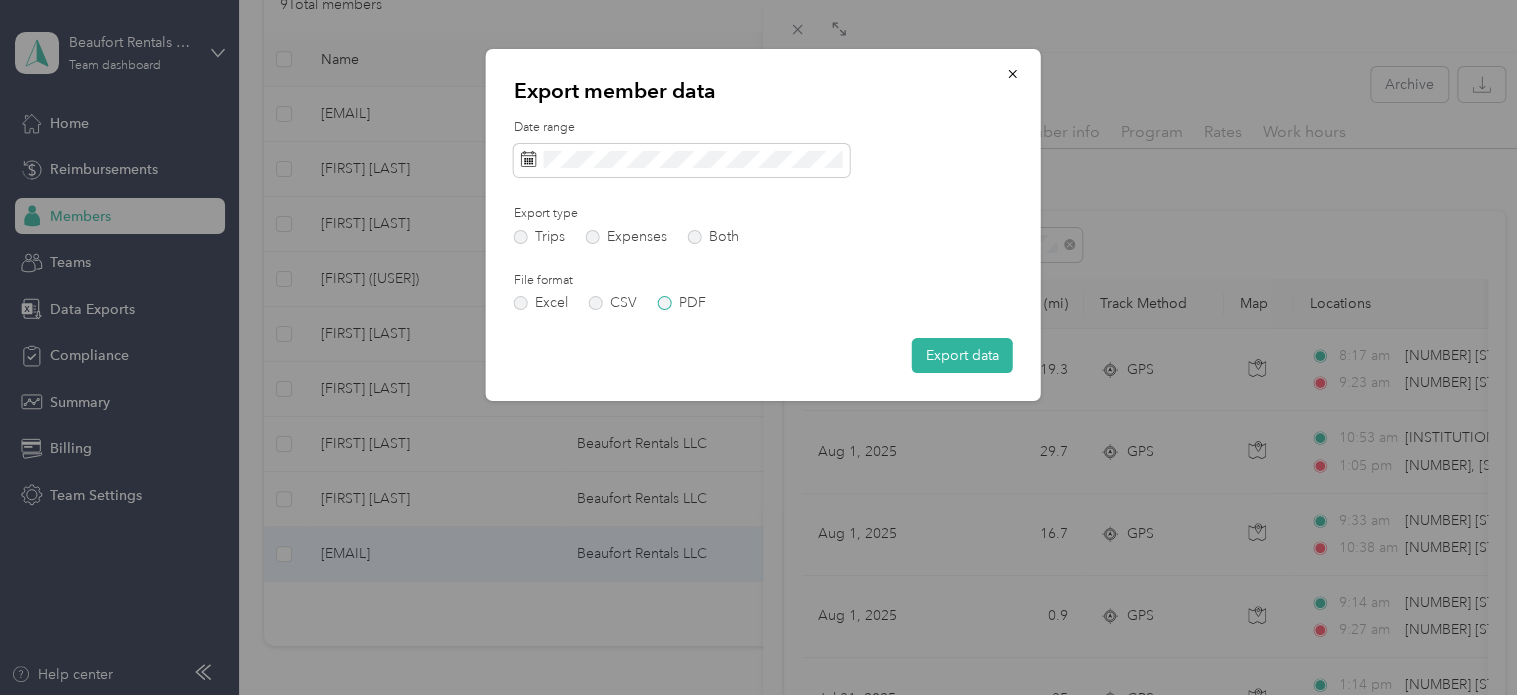 click on "PDF" at bounding box center [682, 303] 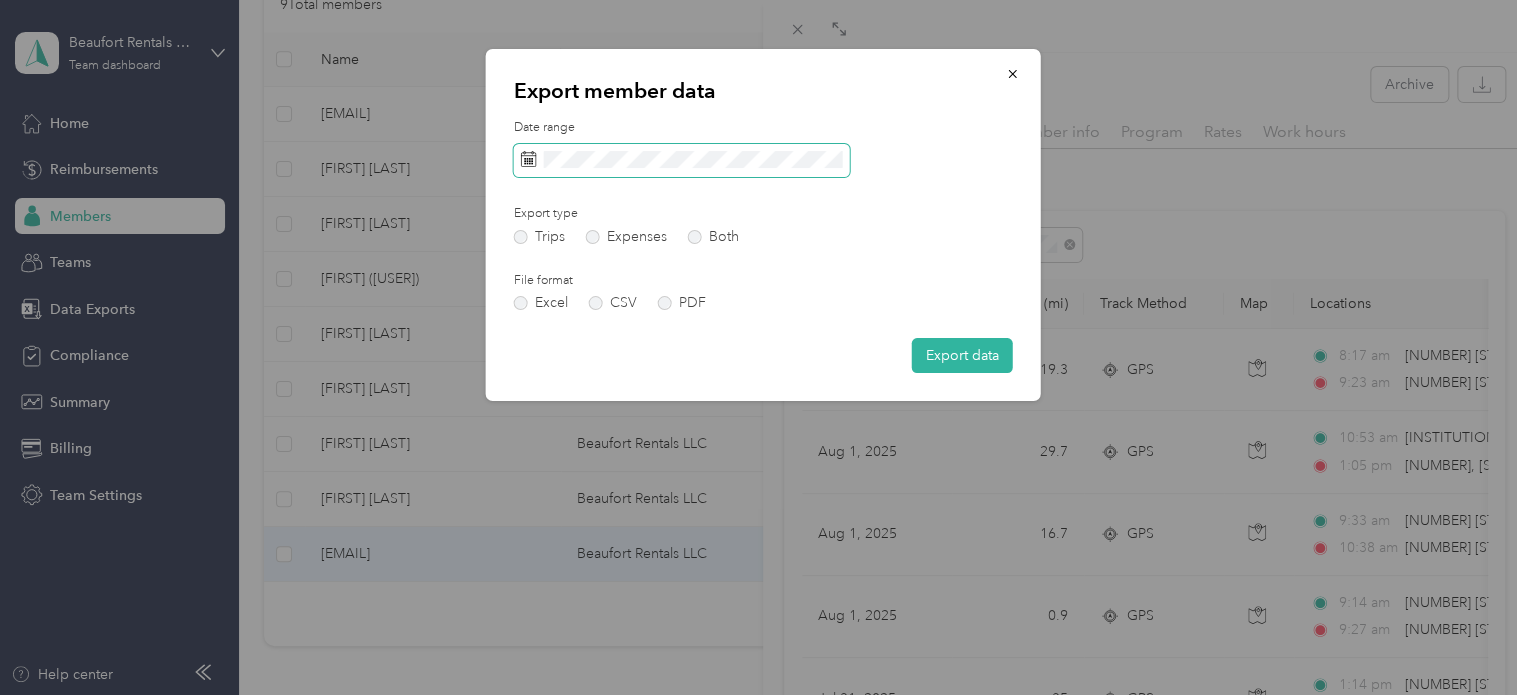 click at bounding box center (682, 161) 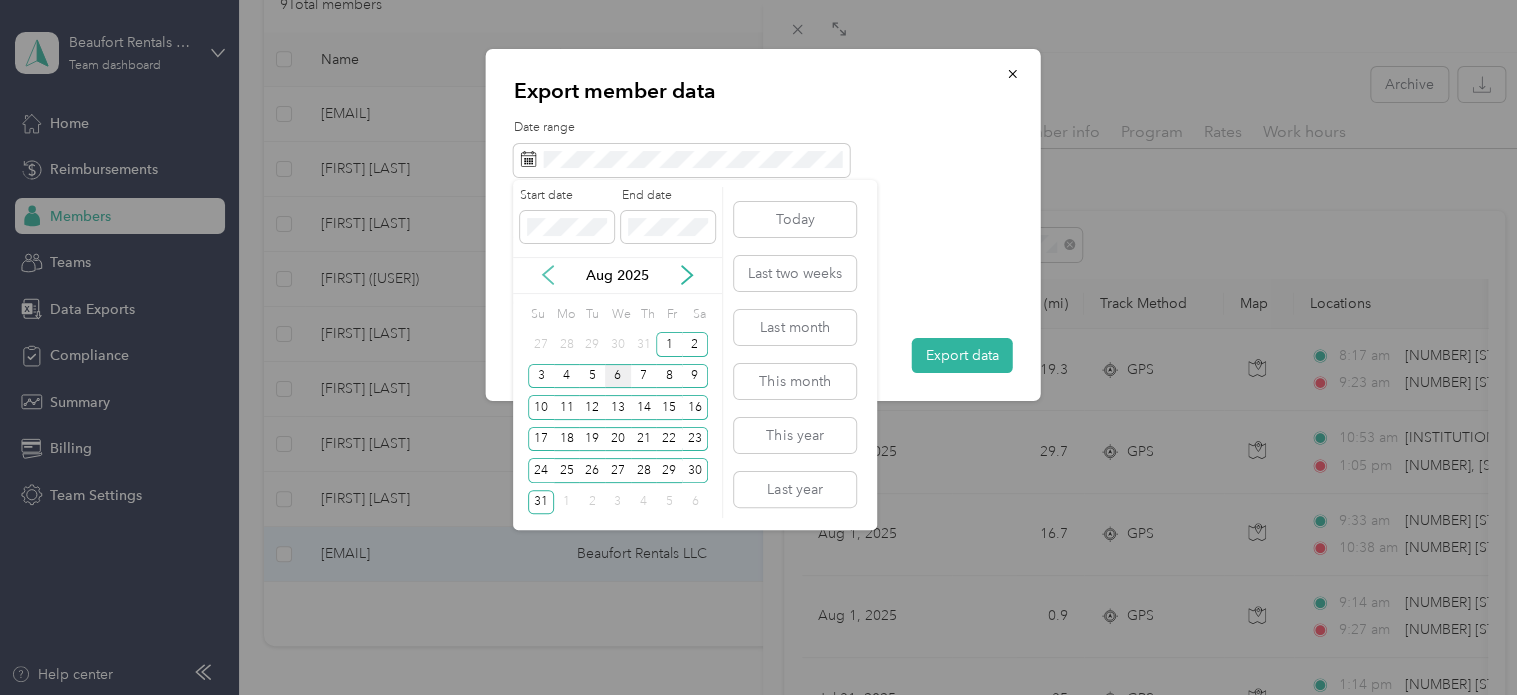 click 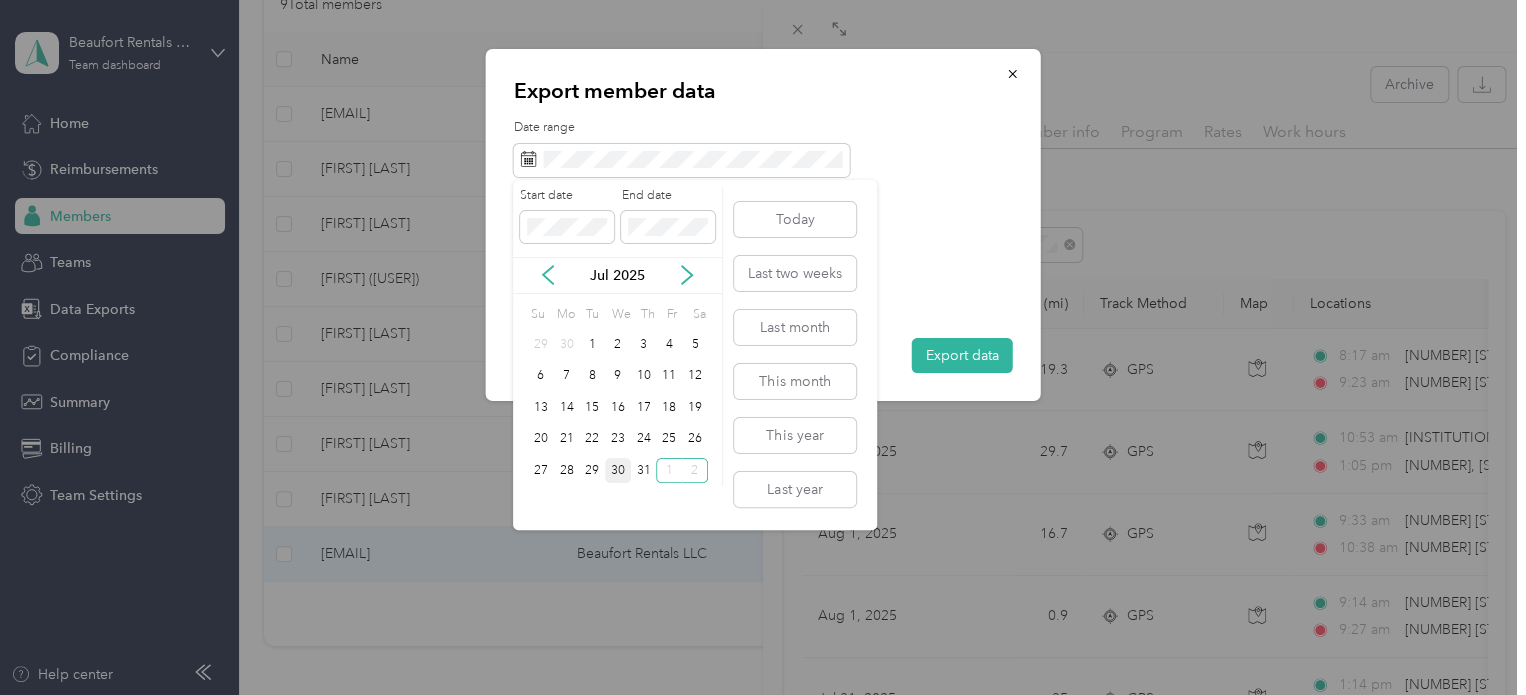 click on "30" at bounding box center (618, 470) 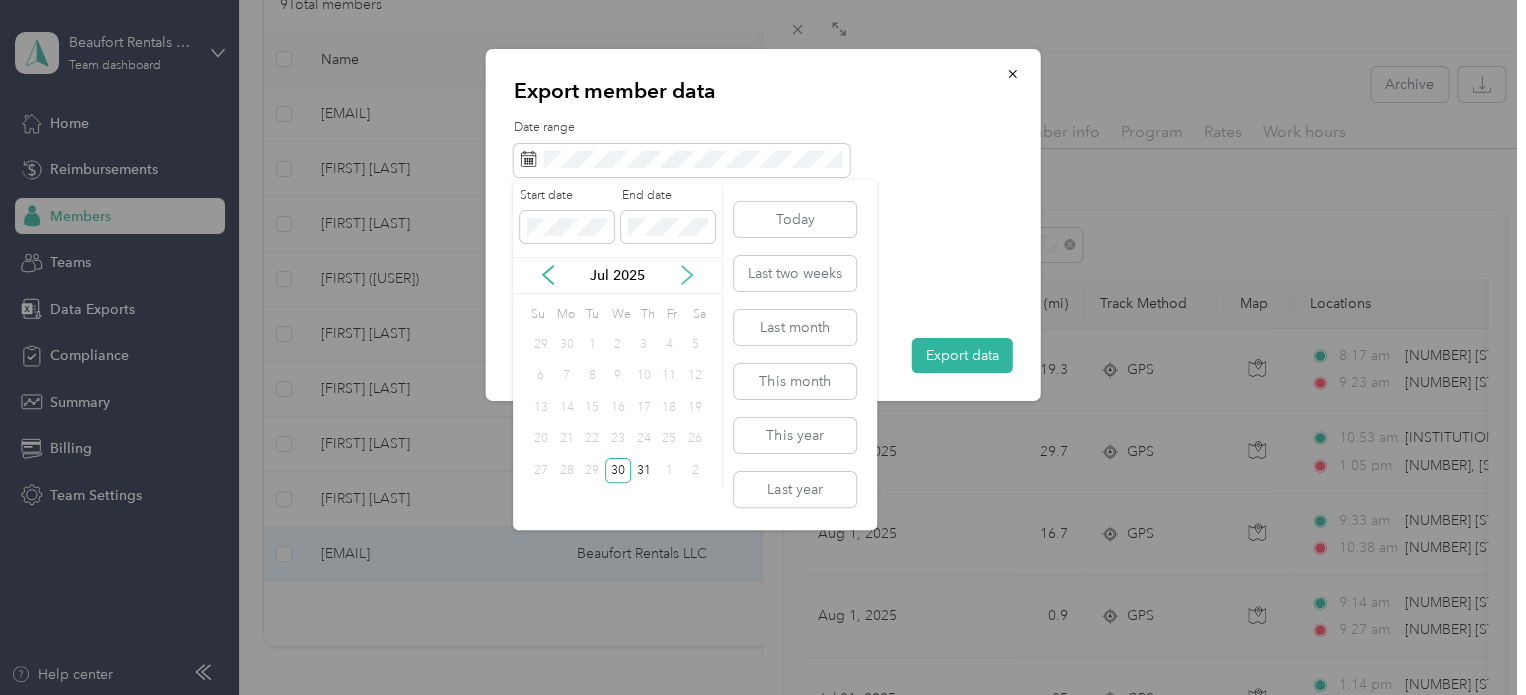 click 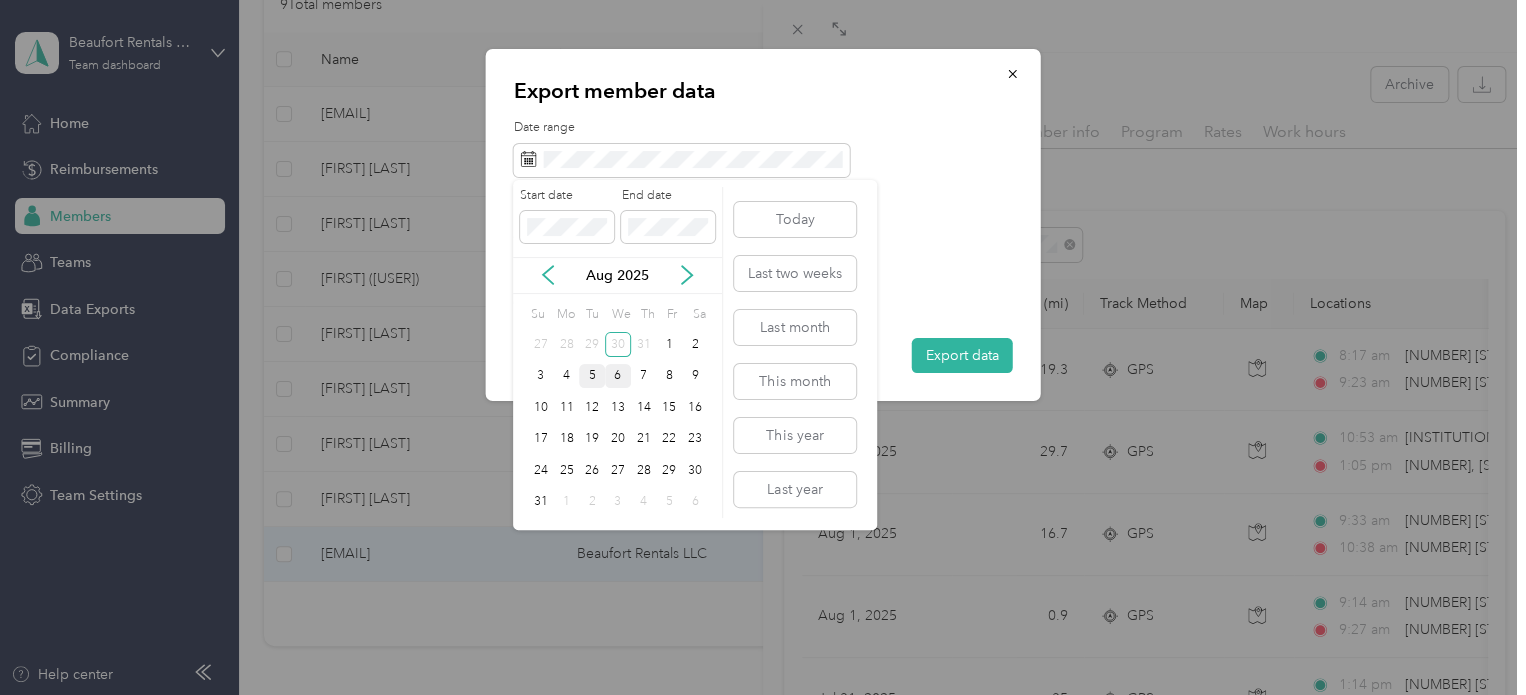 click on "5" at bounding box center [592, 376] 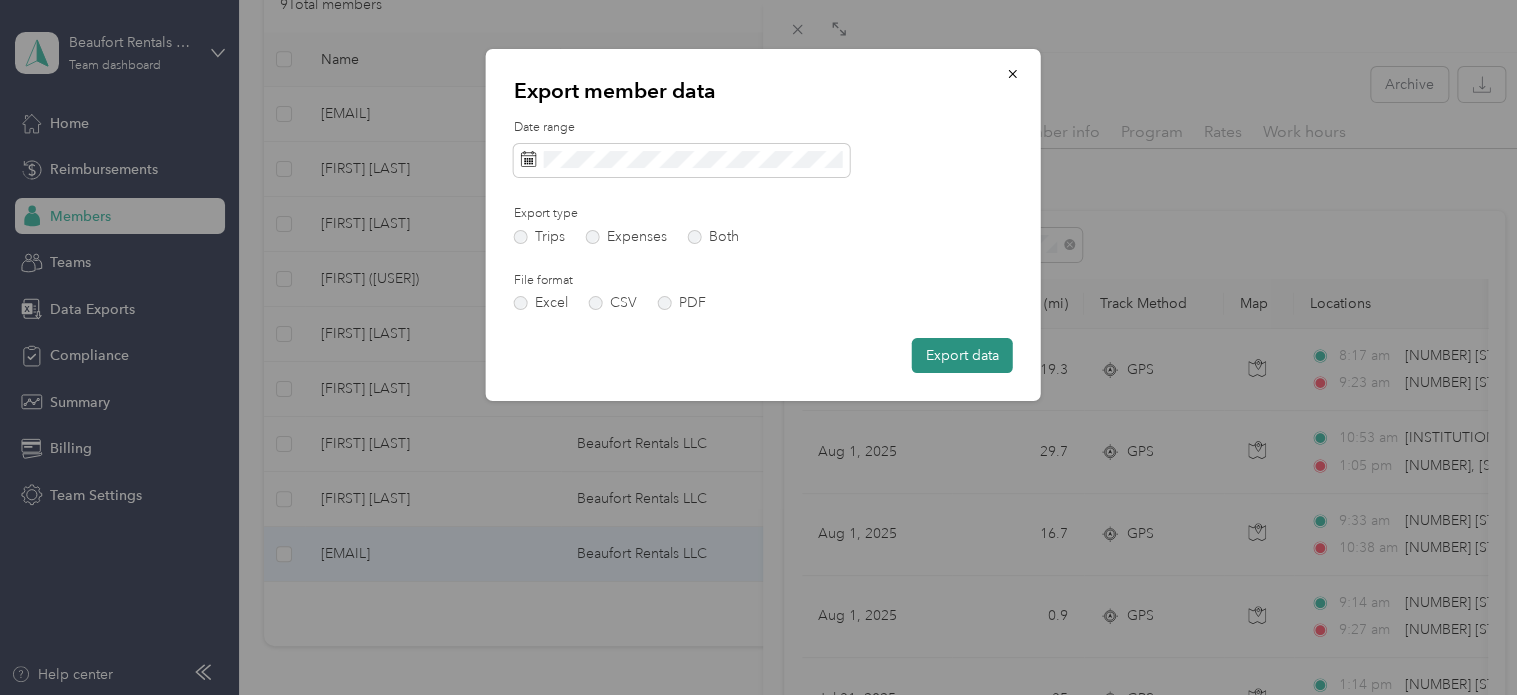 click on "Export data" at bounding box center (962, 355) 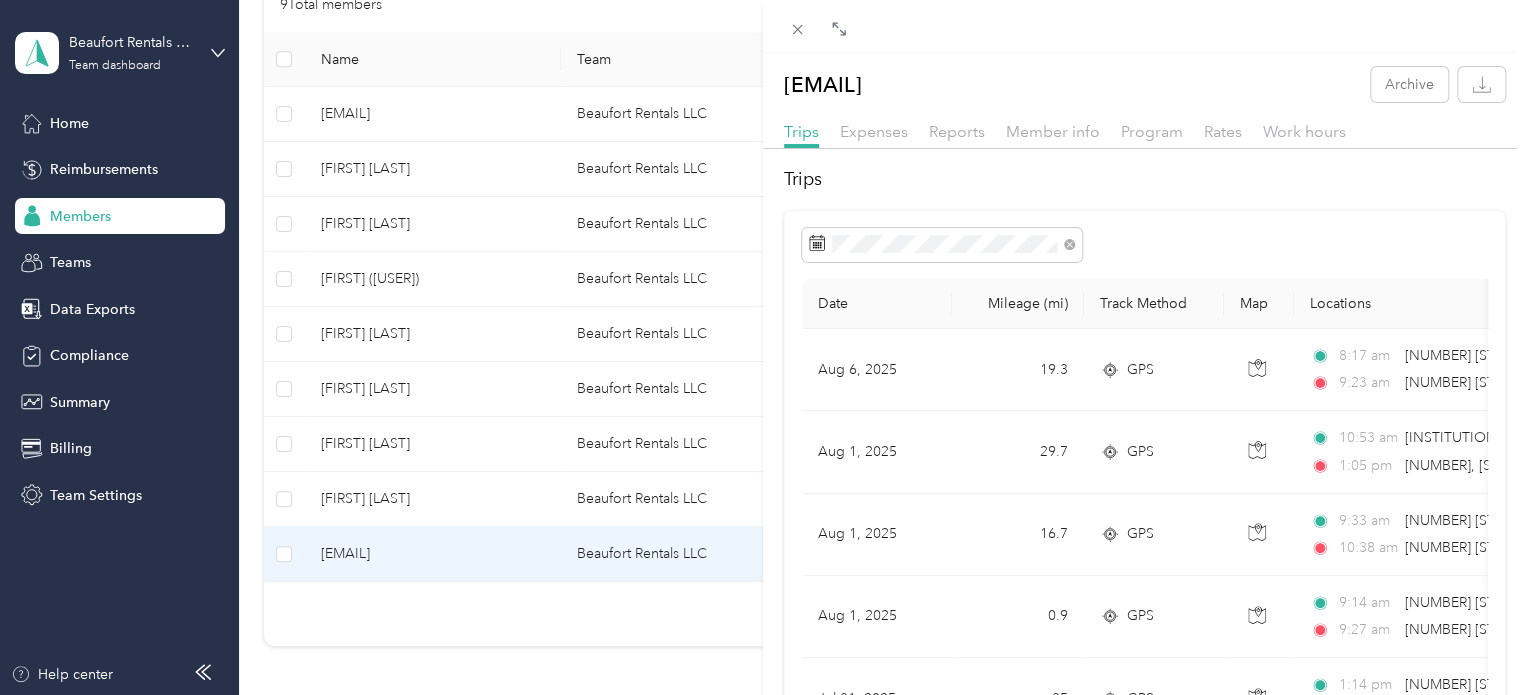 click on "[EMAIL] Archive Trips Expenses Reports Member info Program Rates Work hours Trips Date Mileage (mi) Track Method Map Locations Mileage value Purpose               [DATE] [NUMBER] GPS [TIME] [NUMBER], [STREET], [CITY], [STATE], [POSTAL_CODE], [COUNTRY]  [TIME] [NUMBER] [STREET], [CITY], [STATE] [POSTAL_CODE], [COUNTRY]  $[PRICE] [COMPANY] [DATE] [NUMBER] GPS [TIME] [INSTITUTION], [NUMBER], [STREET], [CITY], [COUNTY], [STATE], [POSTAL_CODE], [COUNTRY] [TIME] [NUMBER], [STREET], [CITY], [COUNTY], [STATE], [POSTAL_CODE], [COUNTRY] $[PRICE] [COMPANY] [DATE] [NUMBER] GPS [TIME] [NUMBER] [STREET], [CITY], [STATE] [POSTAL_CODE], [COUNTRY]  [TIME] [NUMBER] [STREET], [CITY], [STATE] [POSTAL_CODE], [COUNTRY]  $[PRICE] [COMPANY] [DATE] [NUMBER] GPS [TIME] [NUMBER] [STREET] Suite F, [CITY], [STATE] [POSTAL_CODE], [COUNTRY]  [TIME] [NUMBER] [STREET], [CITY], [STATE] [POSTAL_CODE], [COUNTRY]  $[PRICE] [COMPANY] [DATE] [NUMBER] GPS [TIME] [NUMBER] [STREET], [CITY], [STATE] [POSTAL_CODE], [COUNTRY]  [TIME] $[PRICE]" at bounding box center [763, 347] 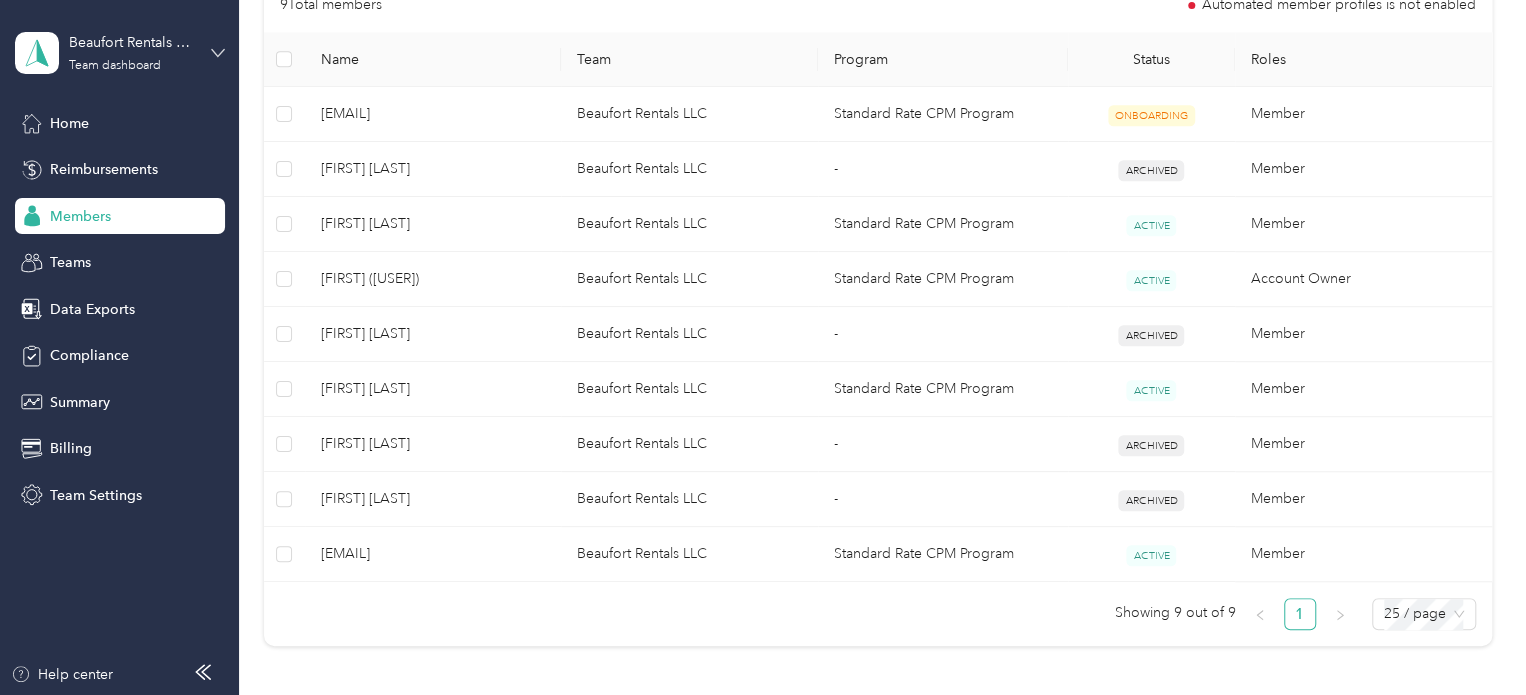 click 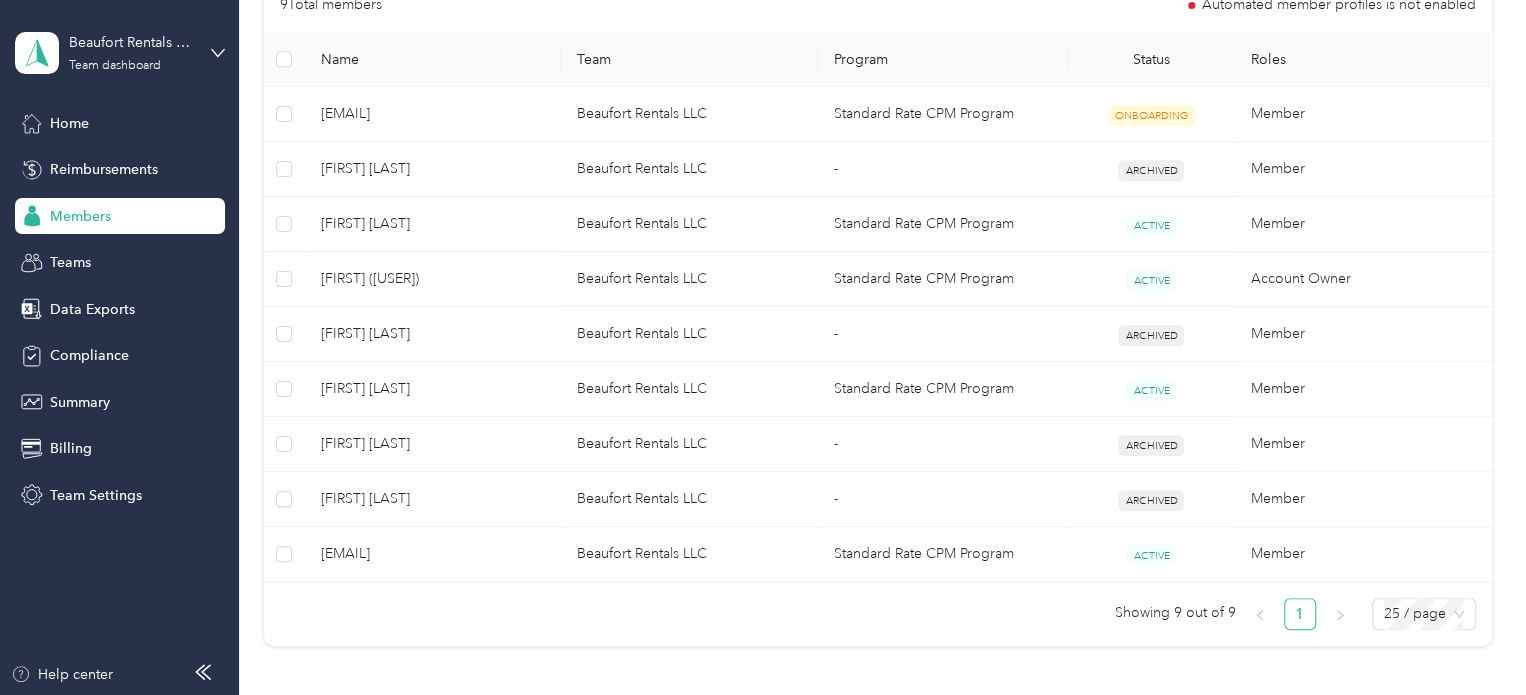 click on "Log out" at bounding box center [167, 255] 